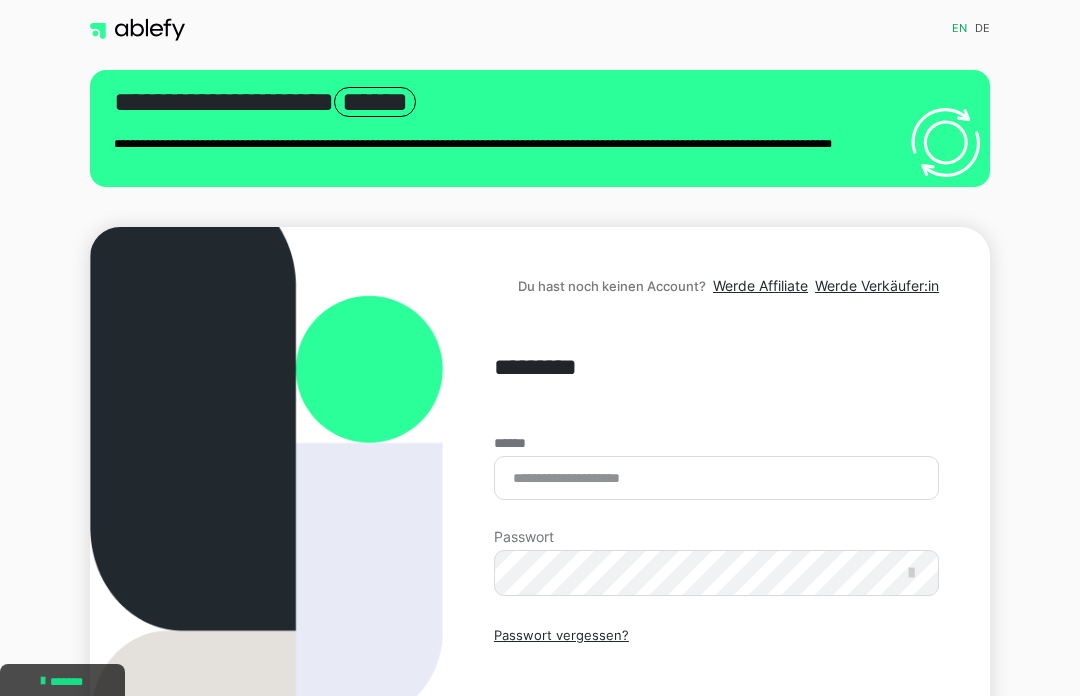 scroll, scrollTop: 0, scrollLeft: 0, axis: both 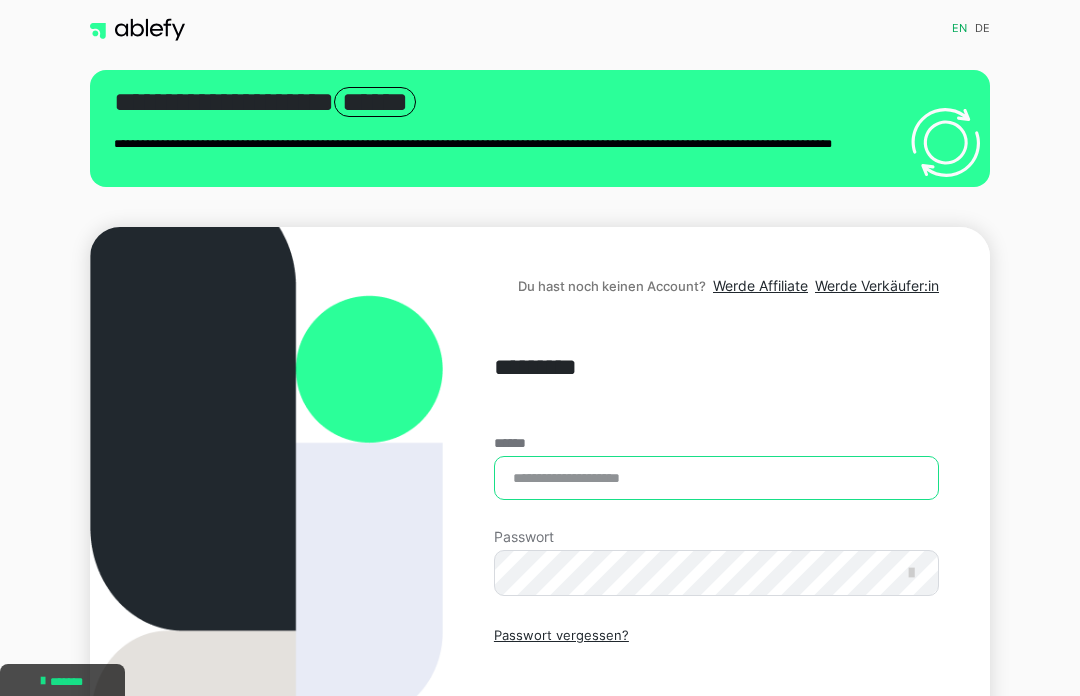 click on "******" at bounding box center (716, 478) 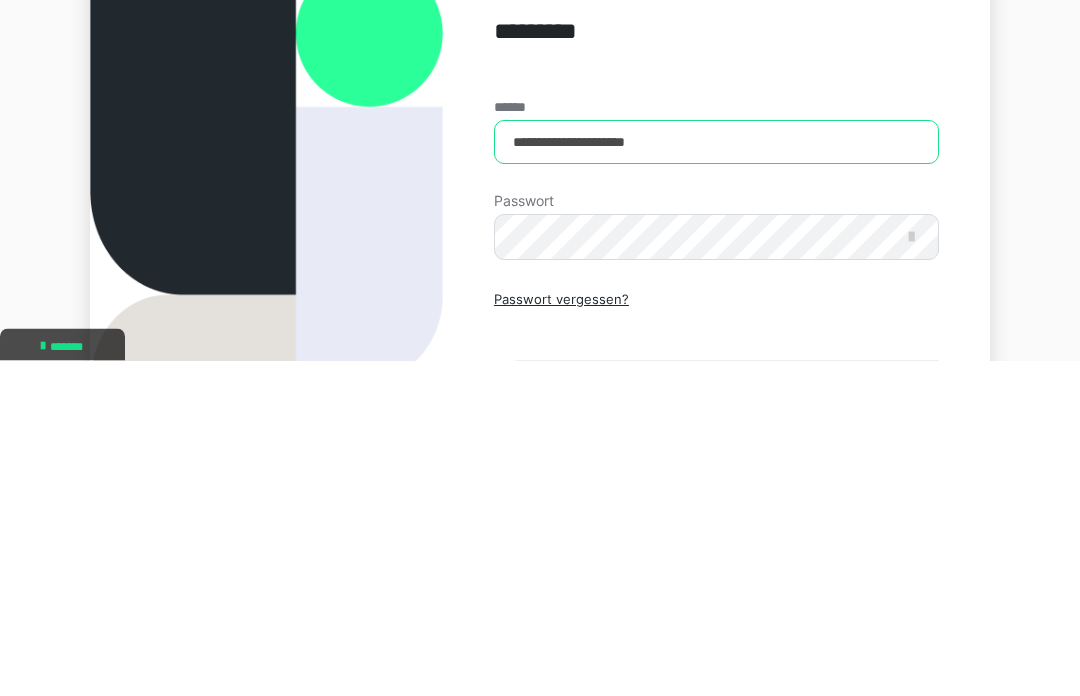 type on "**********" 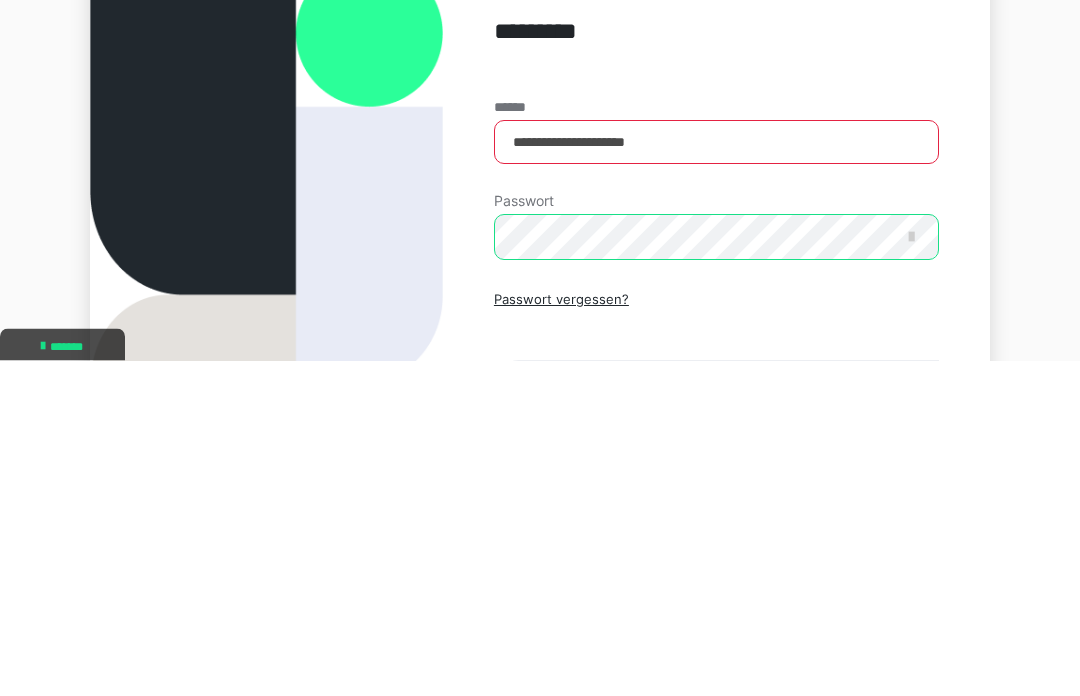 scroll, scrollTop: 21, scrollLeft: 0, axis: vertical 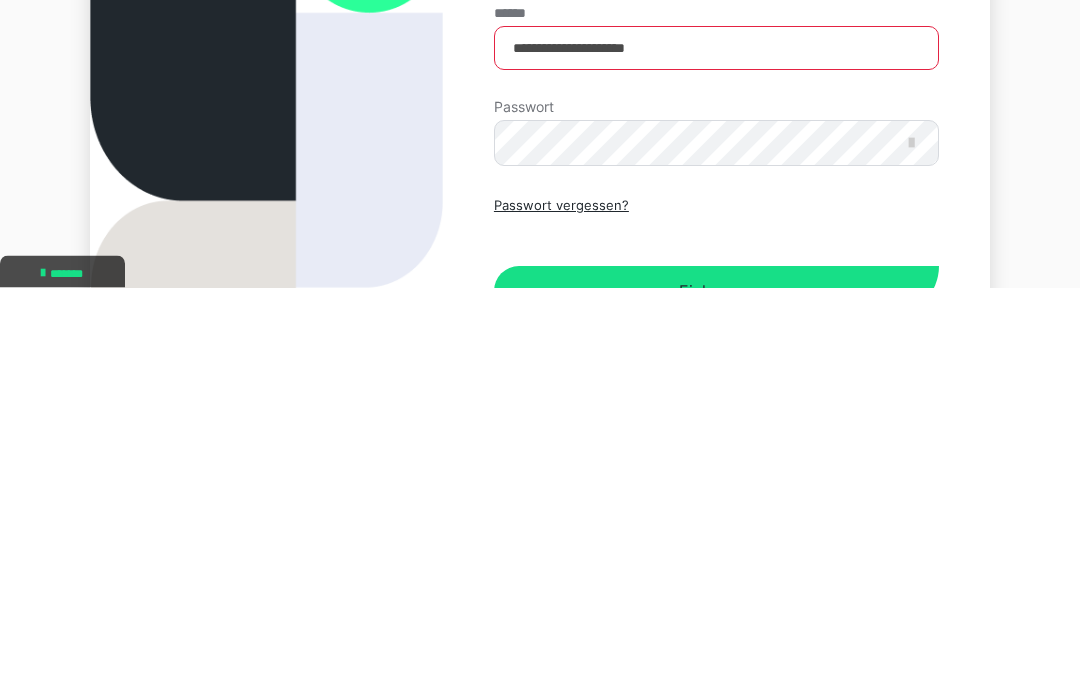 click at bounding box center (911, 552) 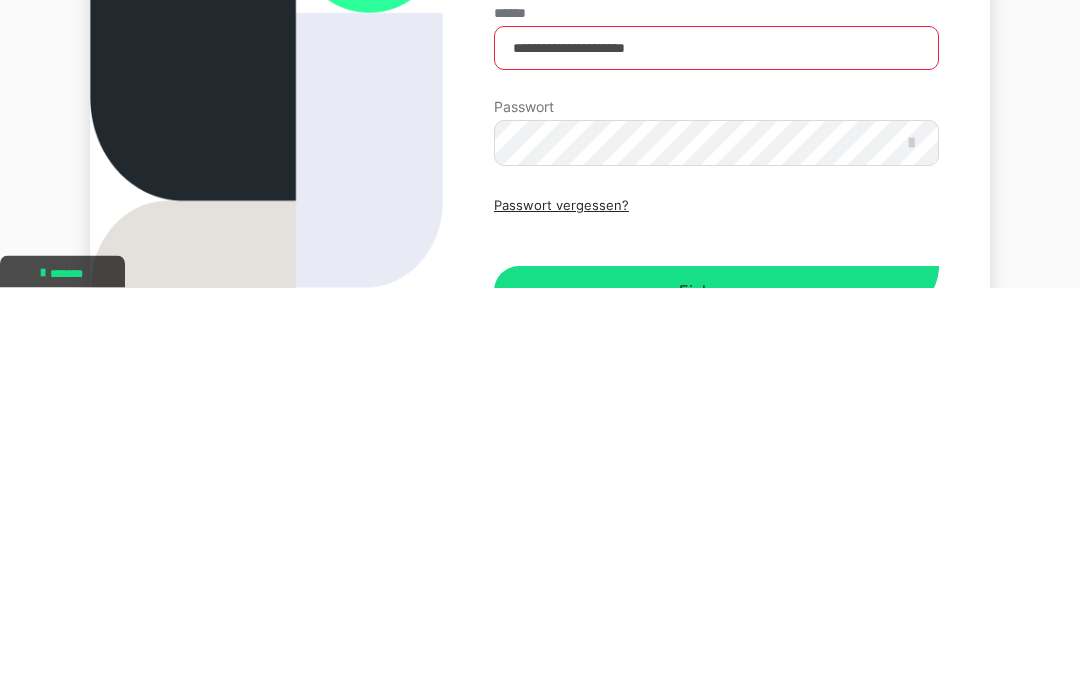 scroll, scrollTop: 221, scrollLeft: 0, axis: vertical 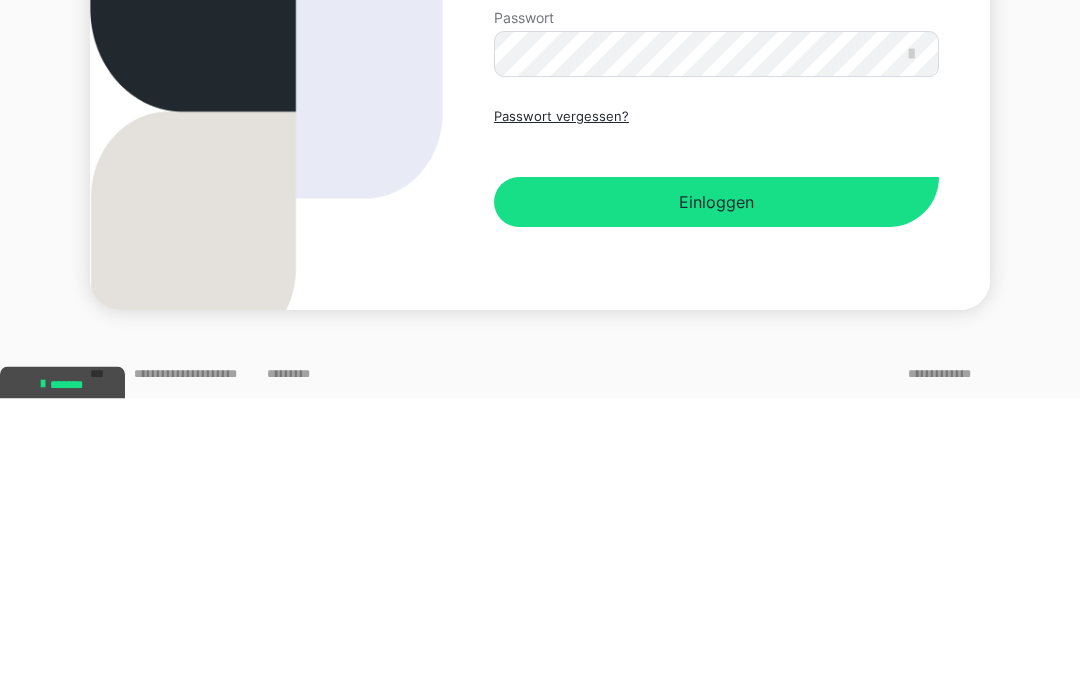 click on "Einloggen" at bounding box center (716, 500) 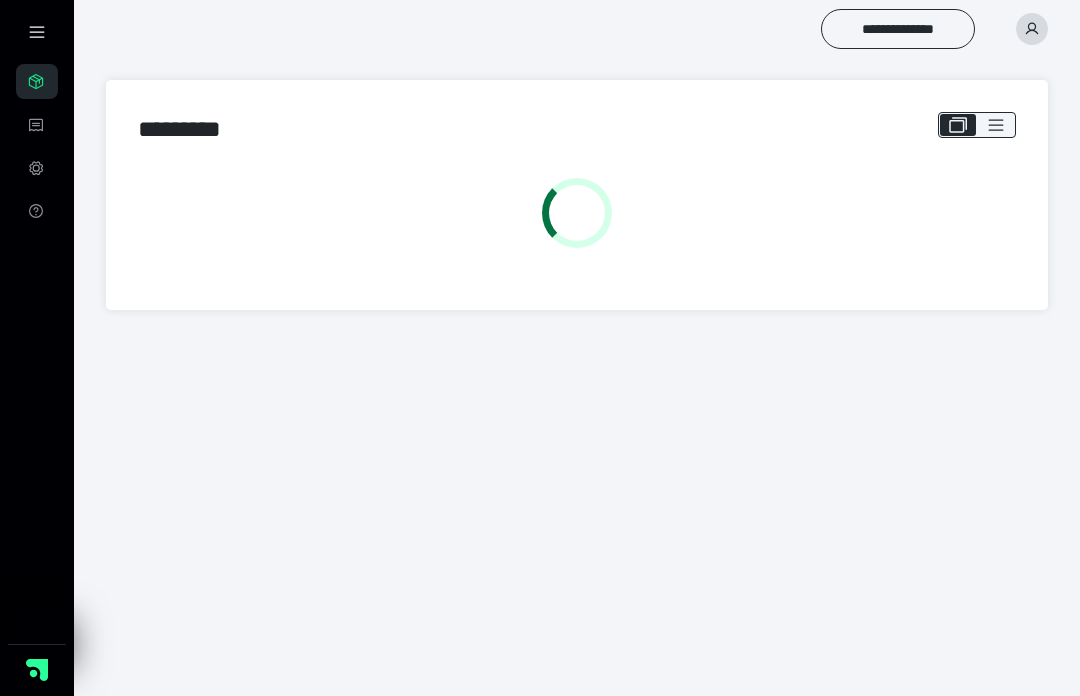 scroll, scrollTop: 0, scrollLeft: 0, axis: both 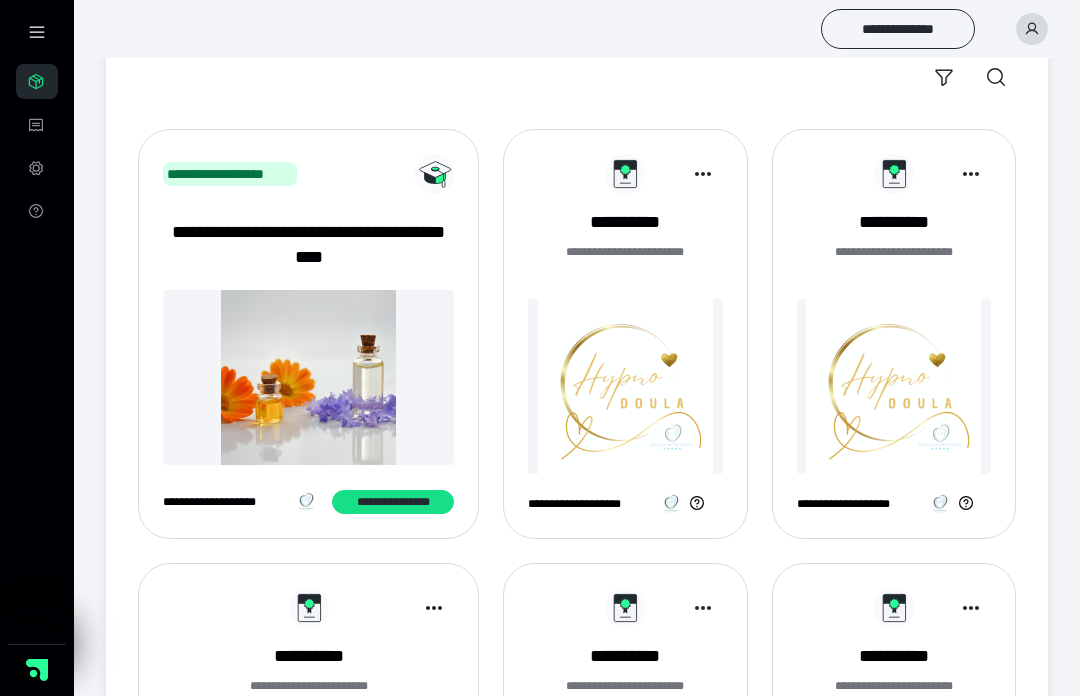 click at bounding box center [625, 386] 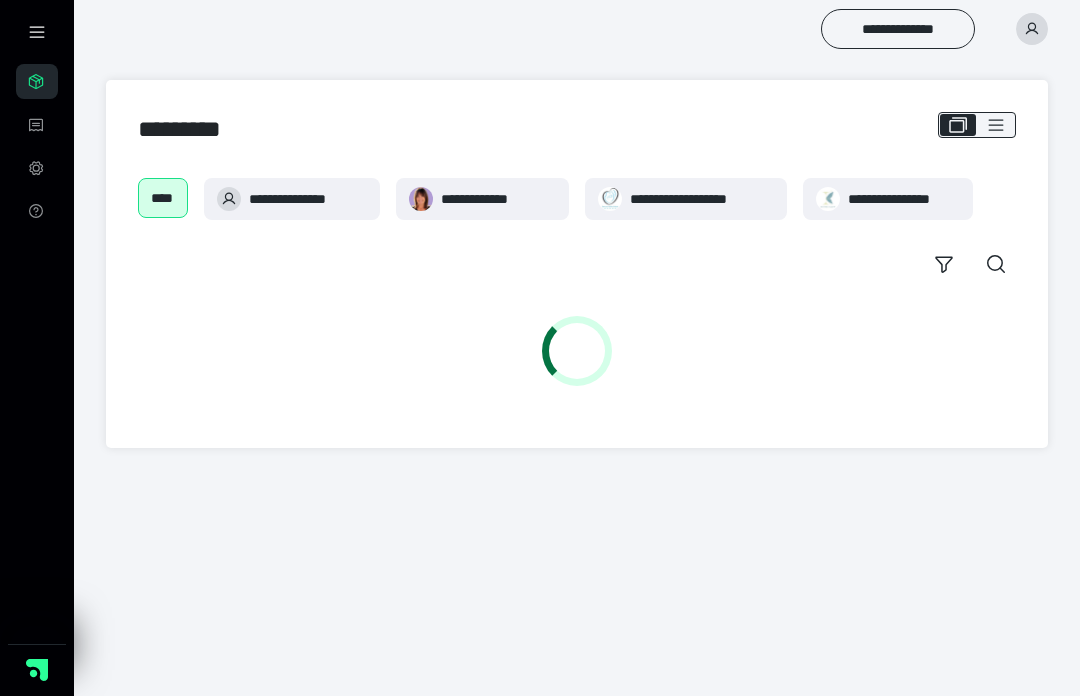 scroll, scrollTop: 0, scrollLeft: 0, axis: both 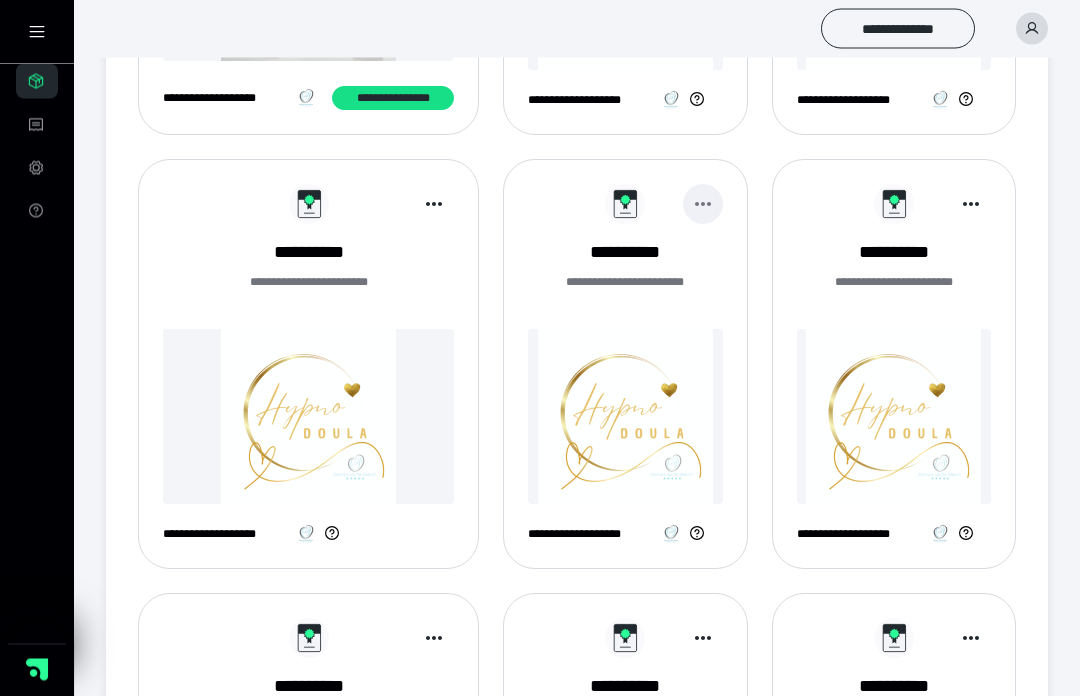 click at bounding box center (703, 205) 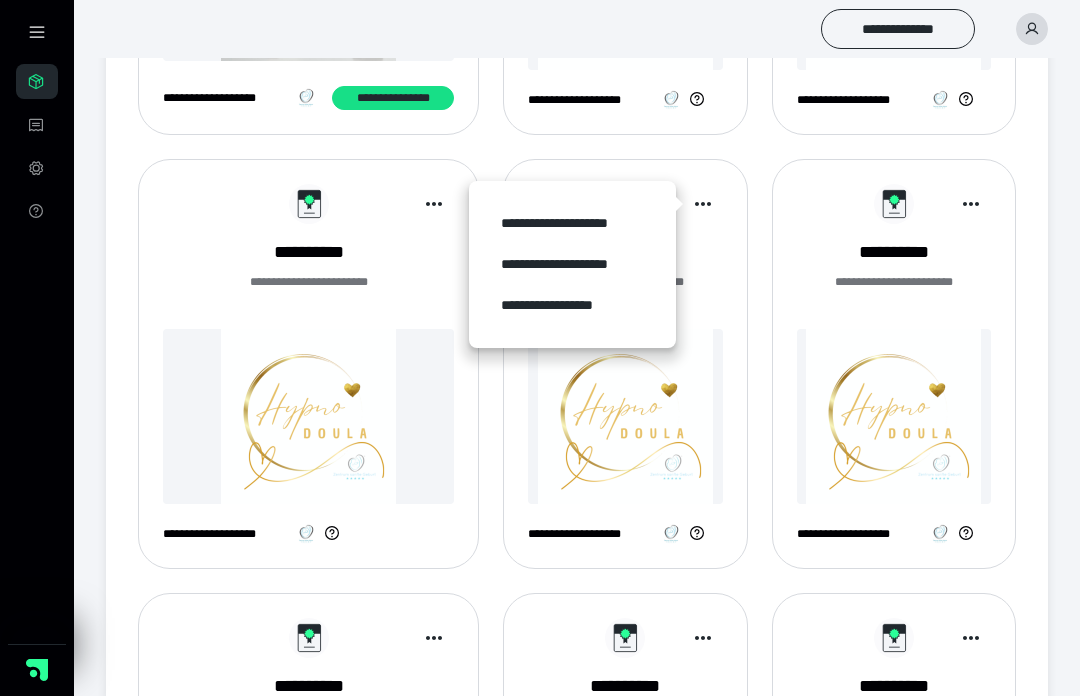 click on "**********" at bounding box center [577, 581] 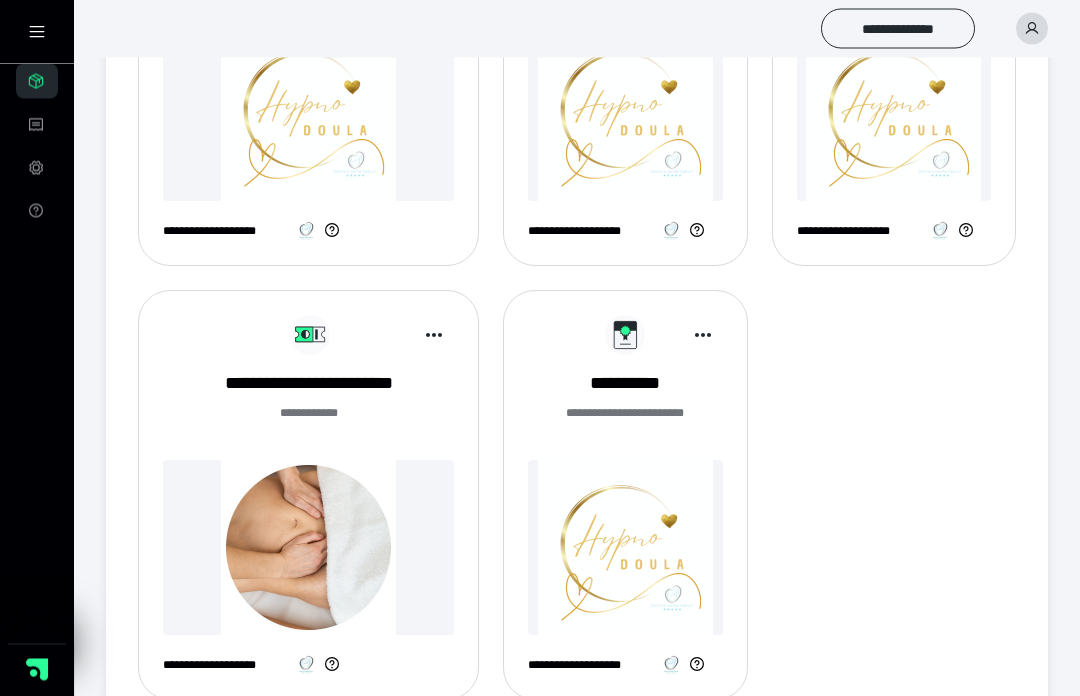 scroll, scrollTop: 1407, scrollLeft: 0, axis: vertical 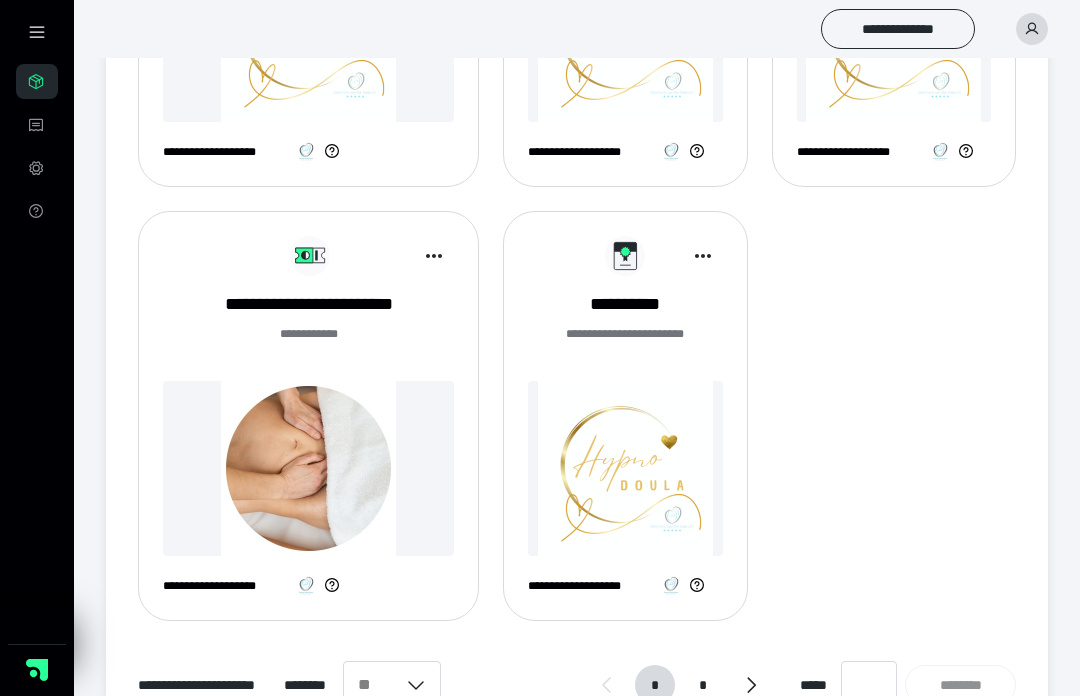 click at bounding box center [308, 468] 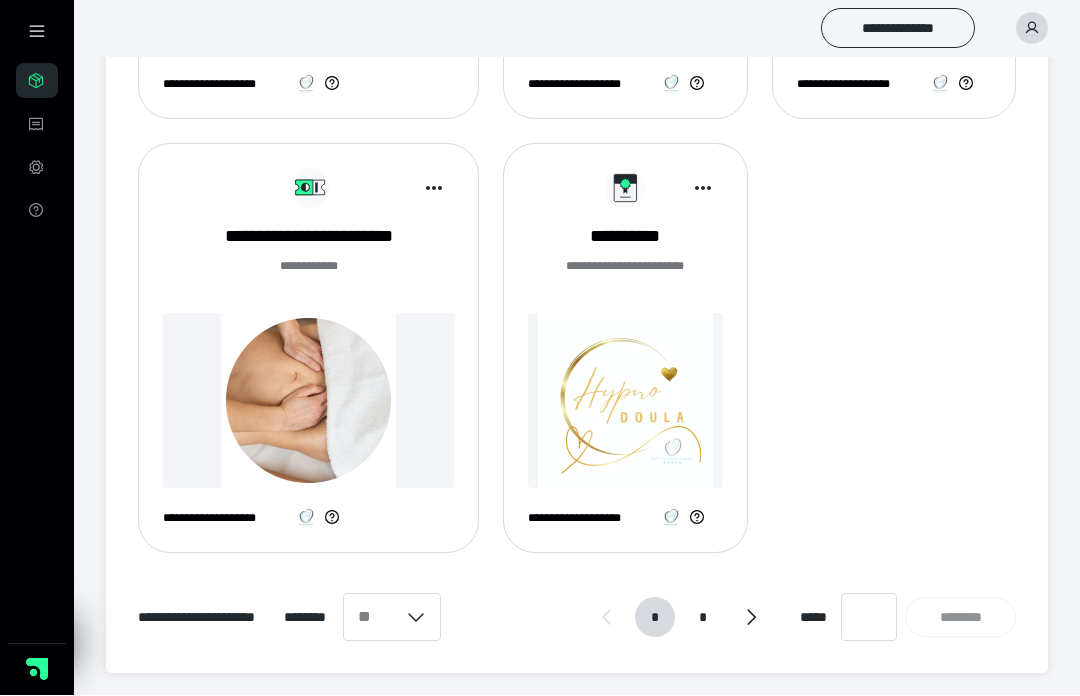 scroll, scrollTop: 1476, scrollLeft: 0, axis: vertical 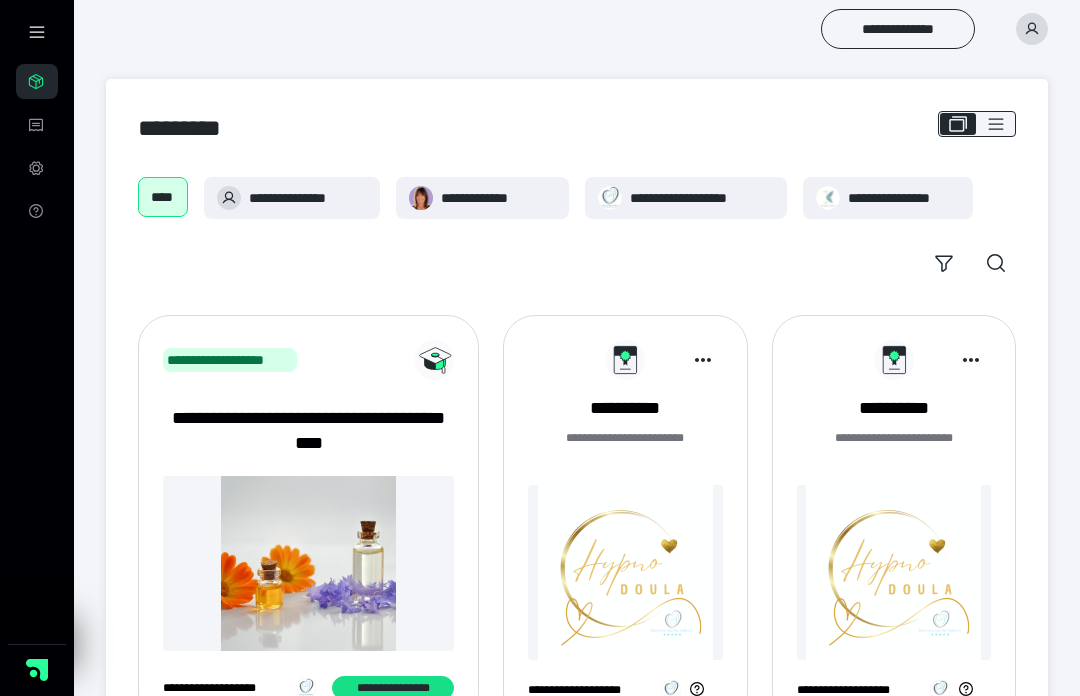 click at bounding box center [977, 124] 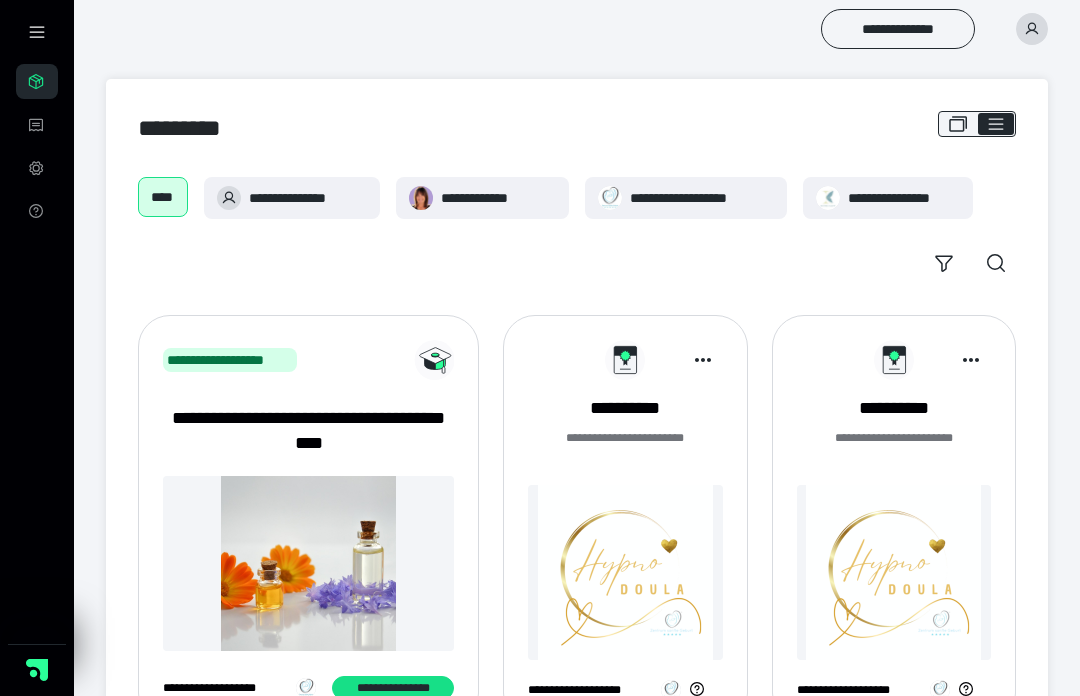 checkbox on "****" 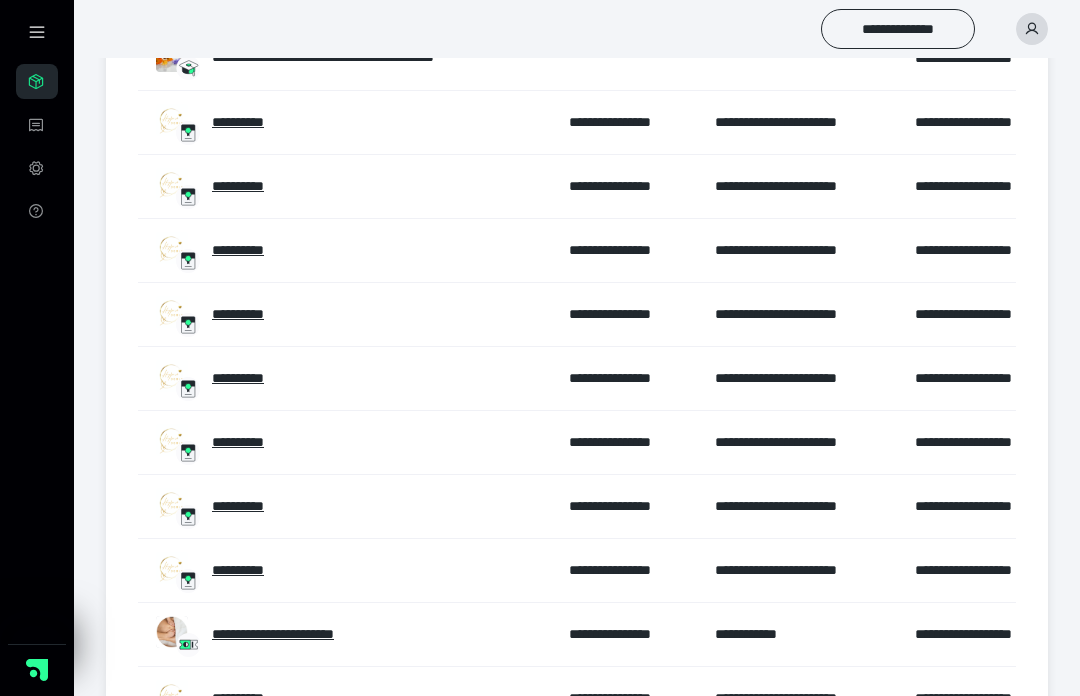 scroll, scrollTop: 344, scrollLeft: 0, axis: vertical 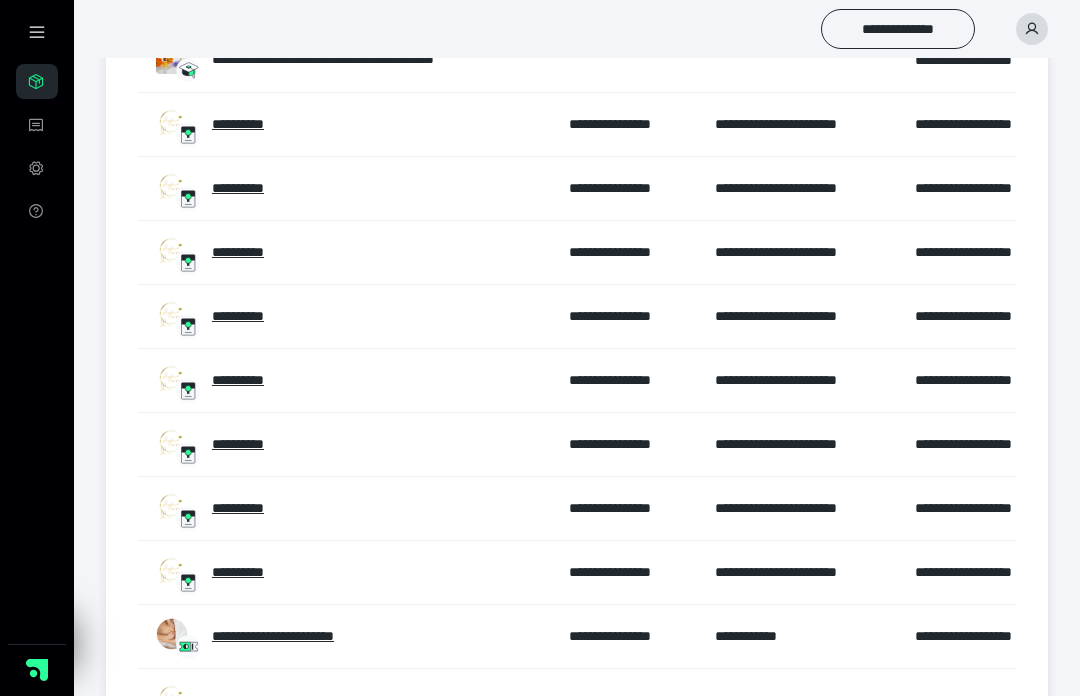click on "**********" at bounding box center [251, 572] 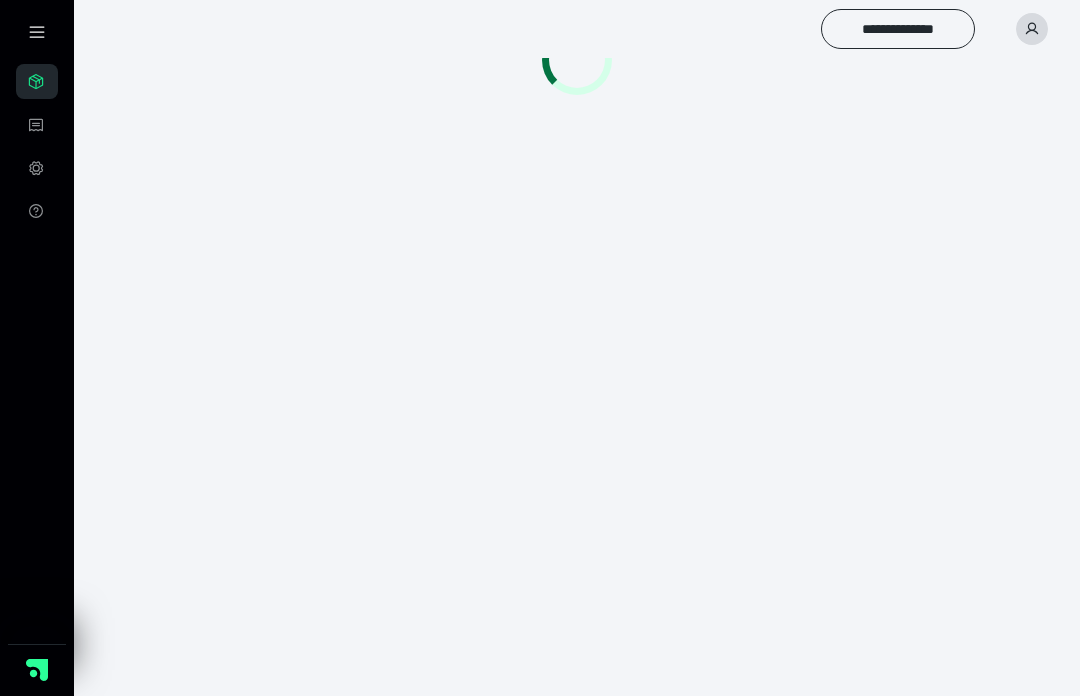 scroll, scrollTop: 56, scrollLeft: 0, axis: vertical 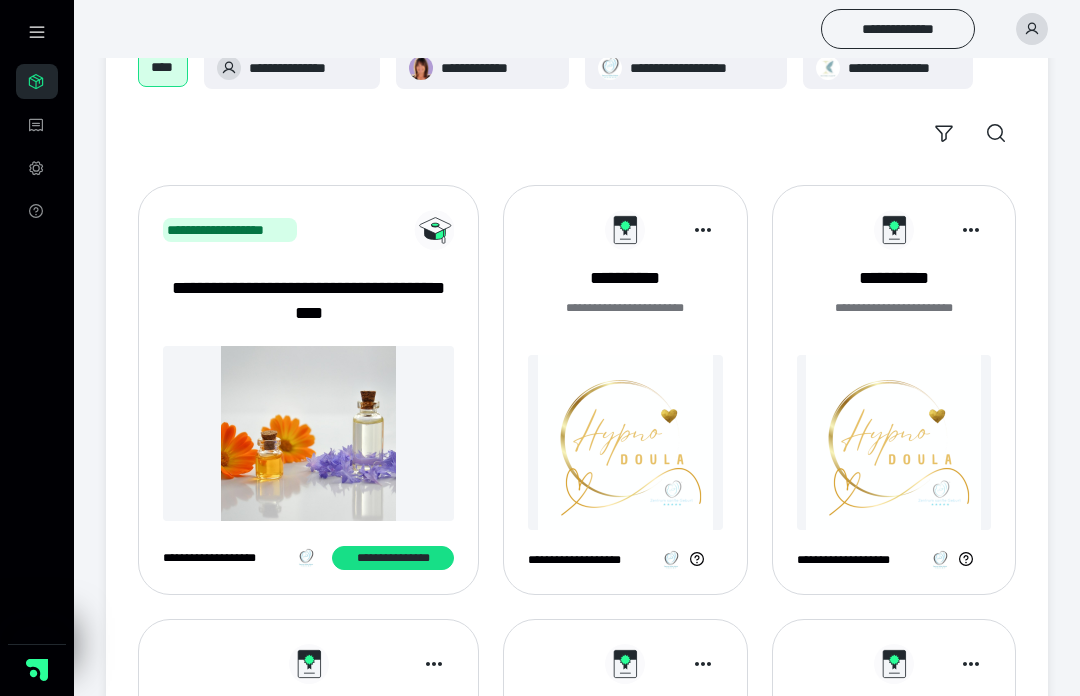 click at bounding box center [894, 442] 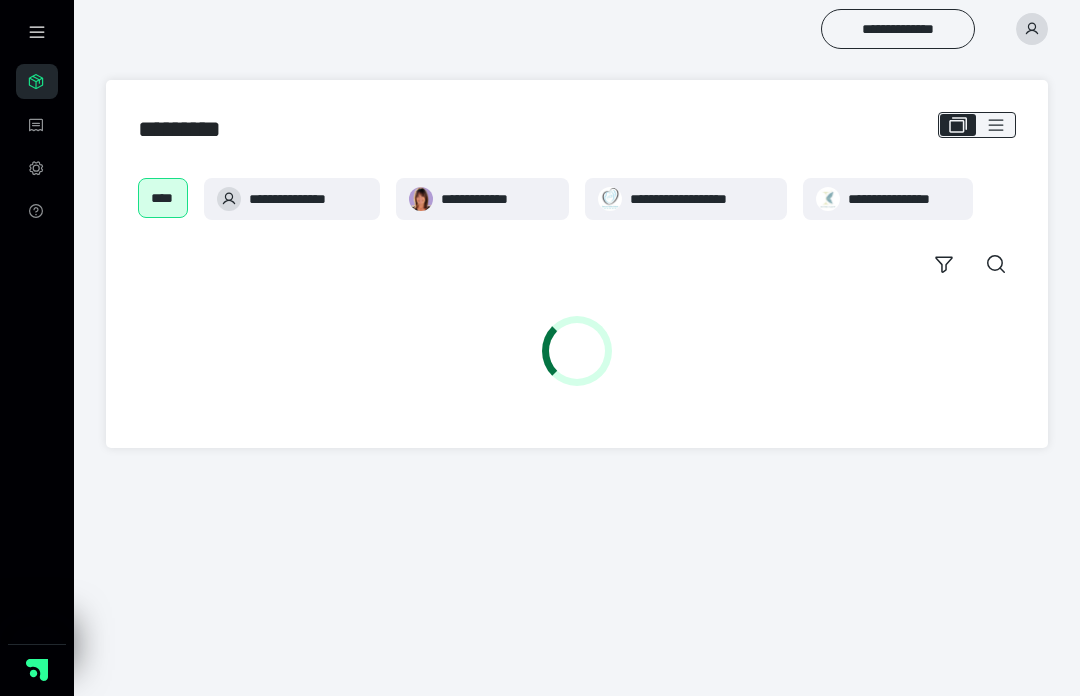 scroll, scrollTop: 1, scrollLeft: 0, axis: vertical 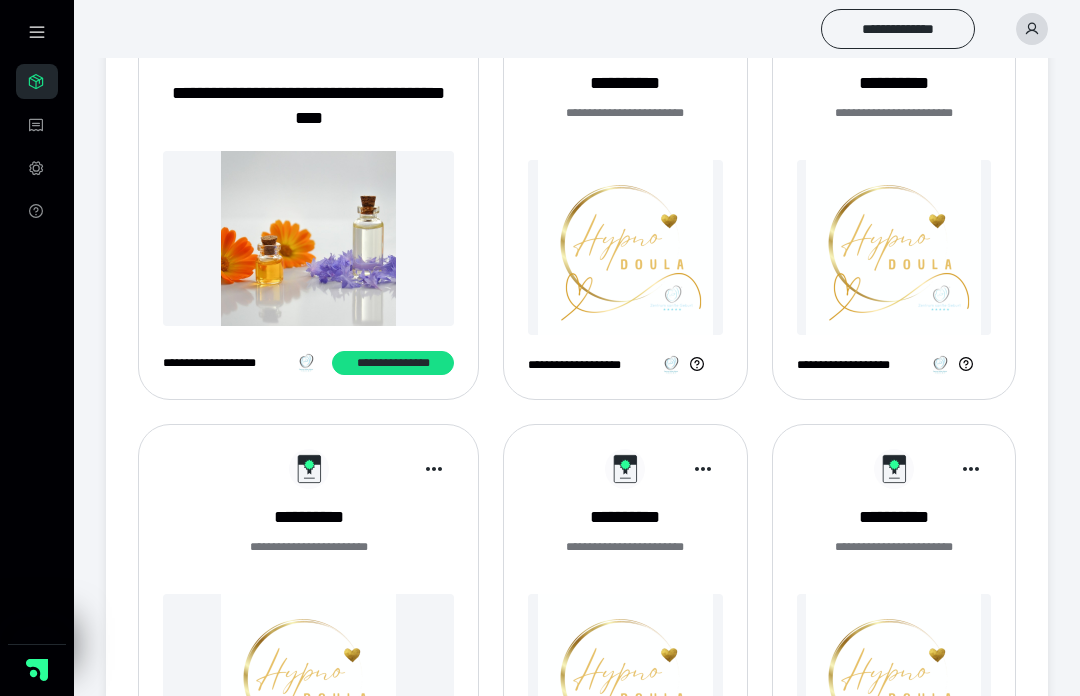 click at bounding box center [308, 238] 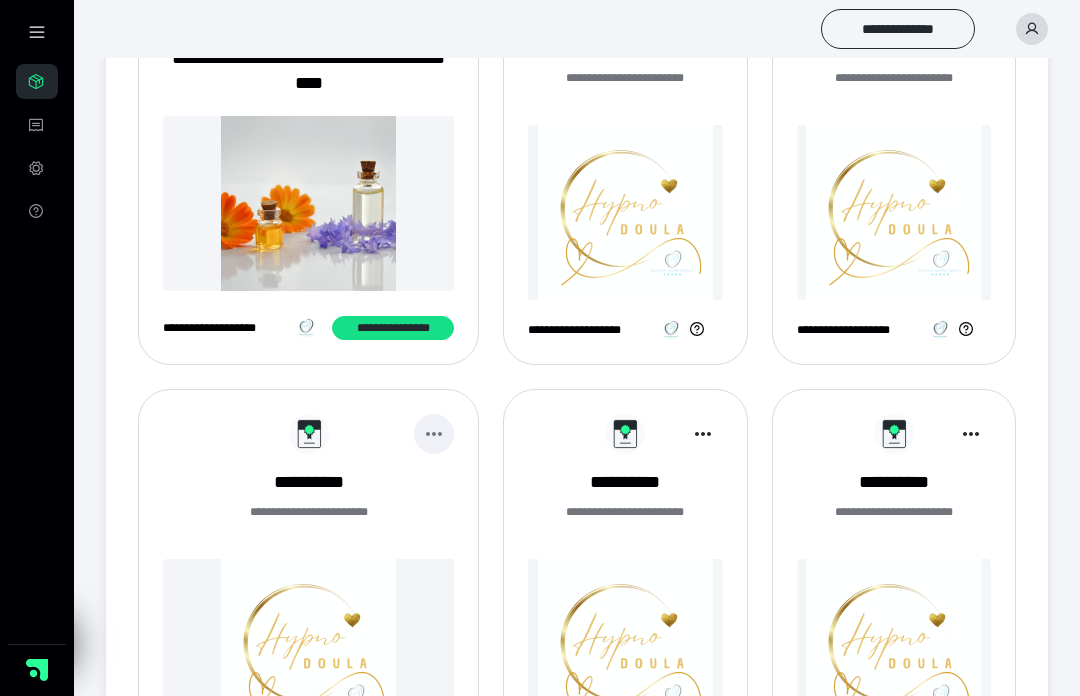 click 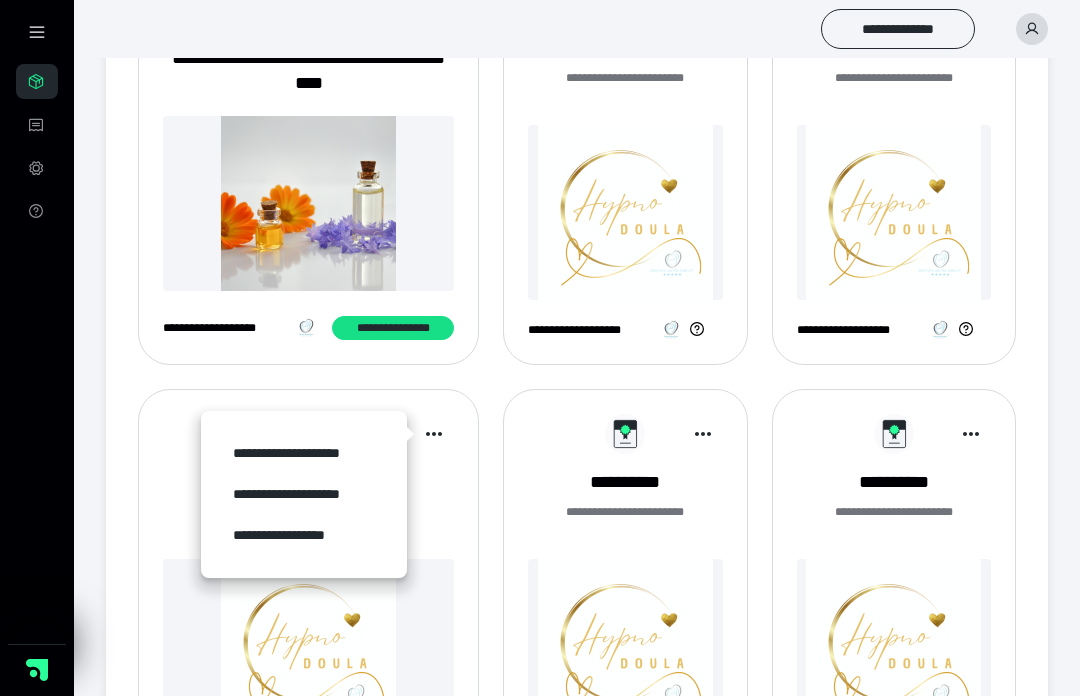 click at bounding box center (308, 646) 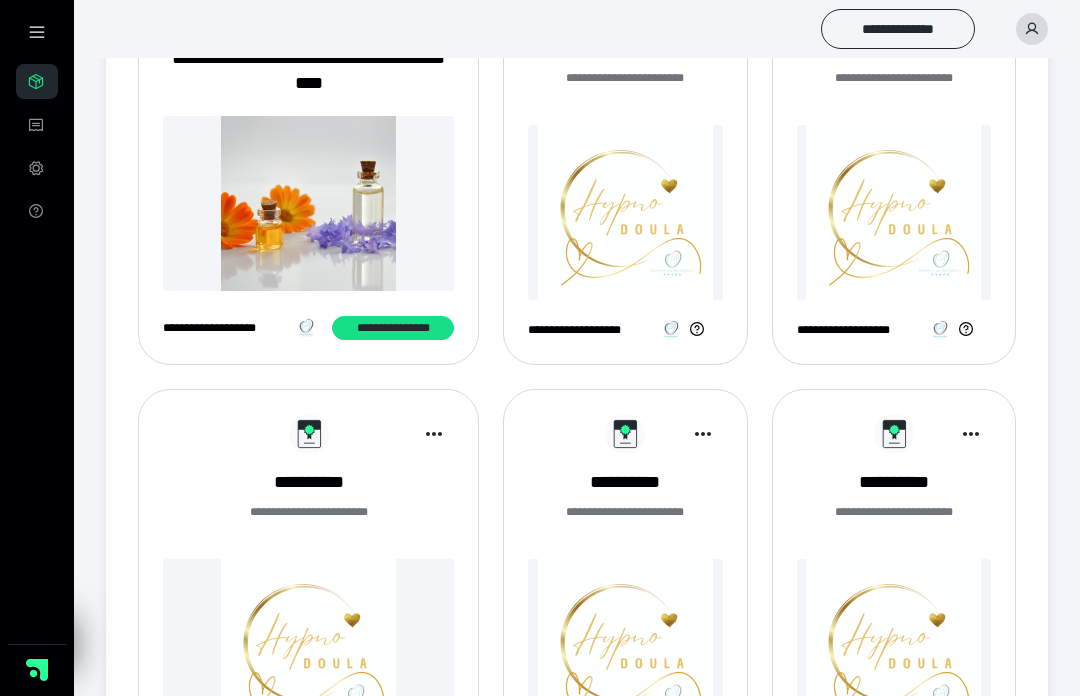 click at bounding box center (308, 646) 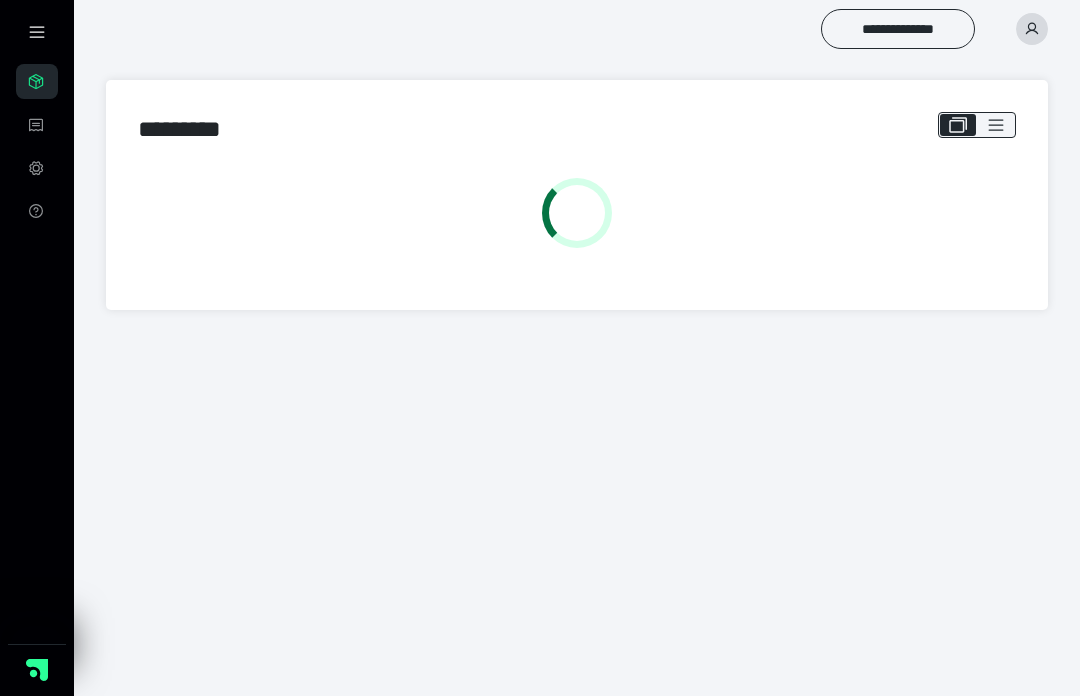 scroll, scrollTop: 1, scrollLeft: 0, axis: vertical 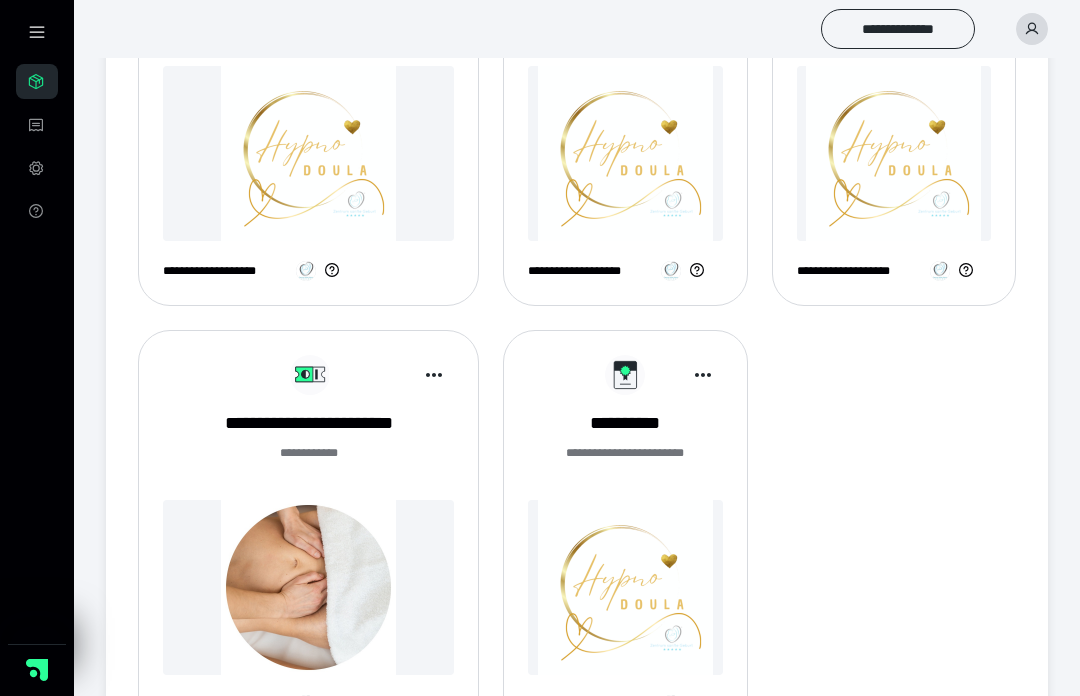 click on "**********" at bounding box center [625, 453] 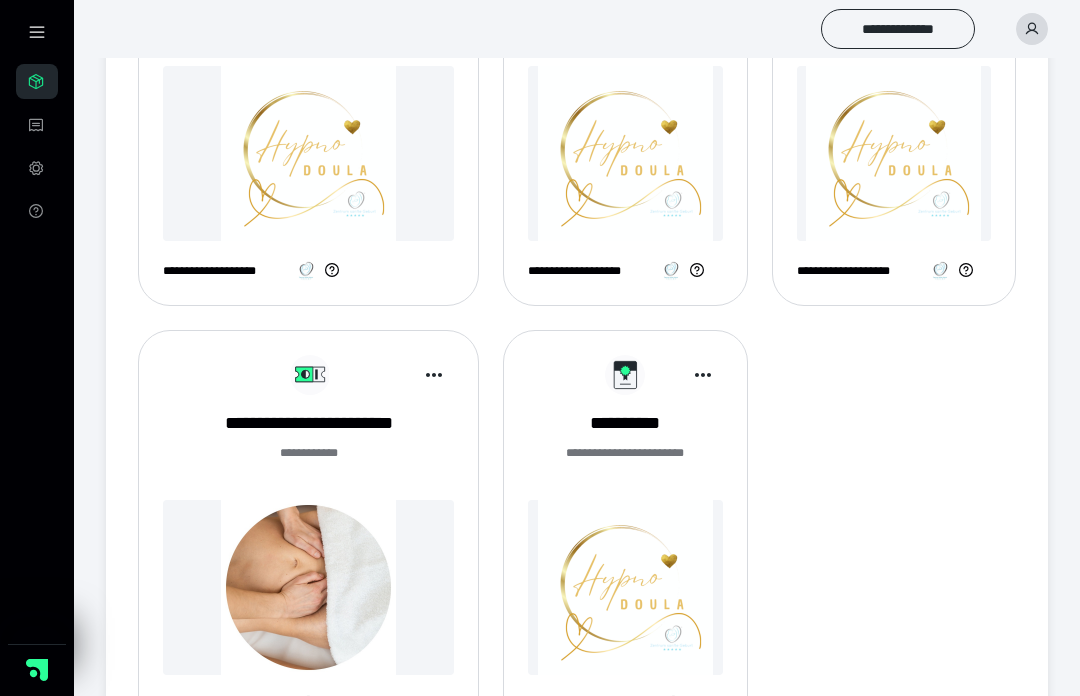 click on "**********" at bounding box center [625, 423] 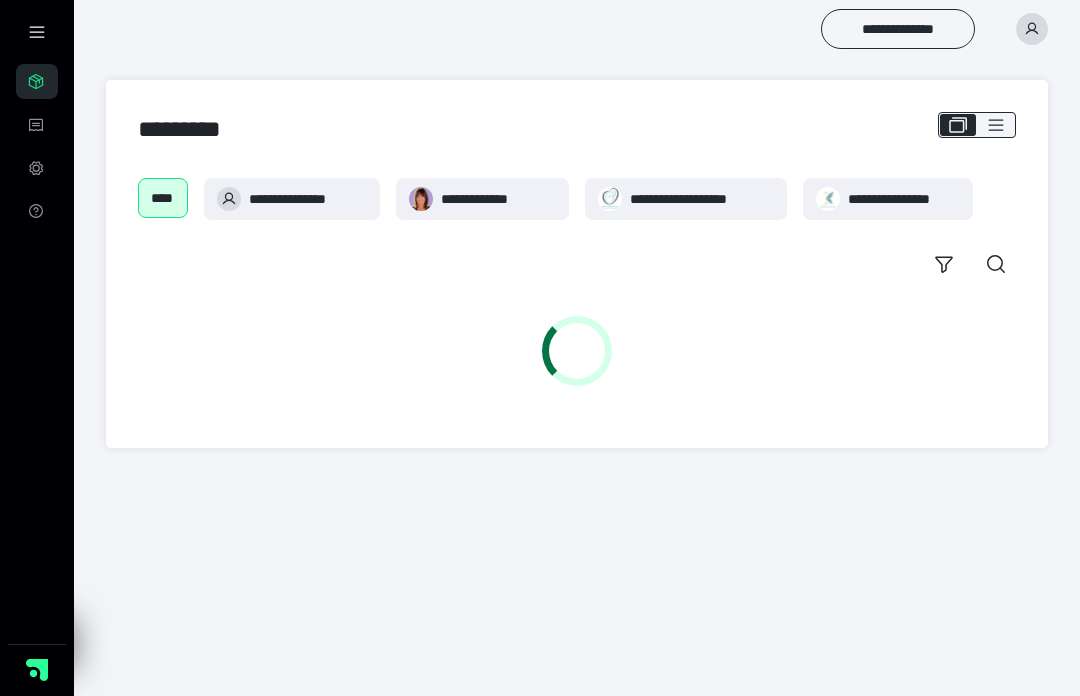 scroll, scrollTop: 1, scrollLeft: 0, axis: vertical 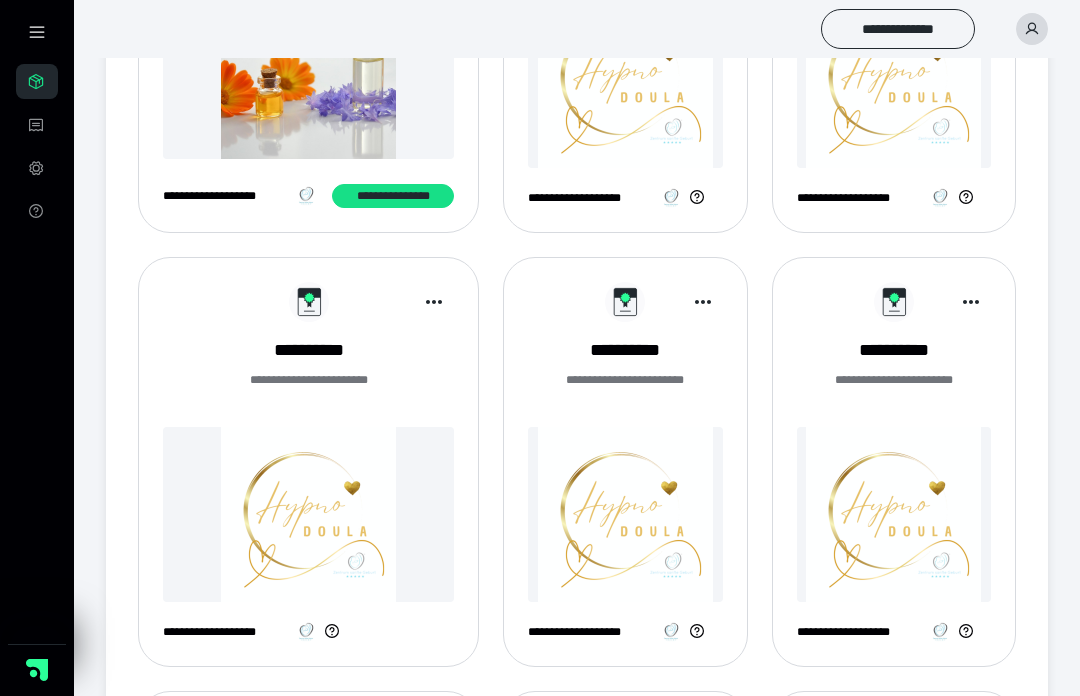 click at bounding box center [894, 514] 